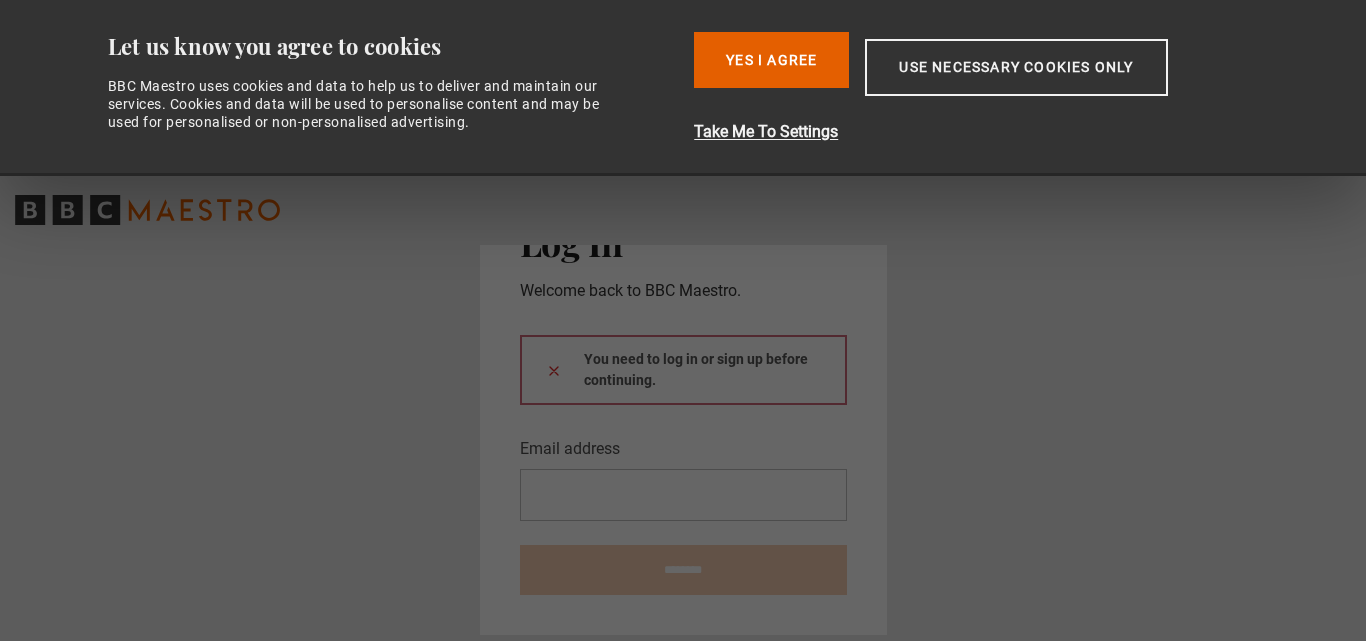 scroll, scrollTop: 0, scrollLeft: 0, axis: both 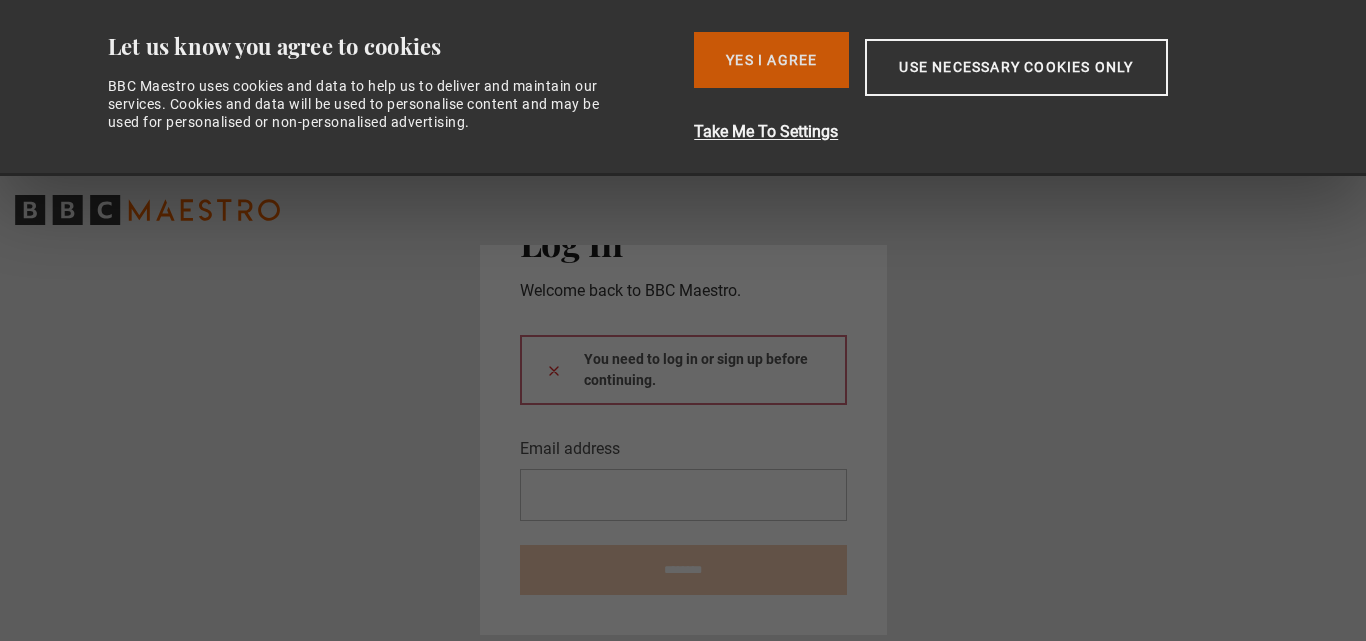 click on "Yes I Agree" at bounding box center (771, 60) 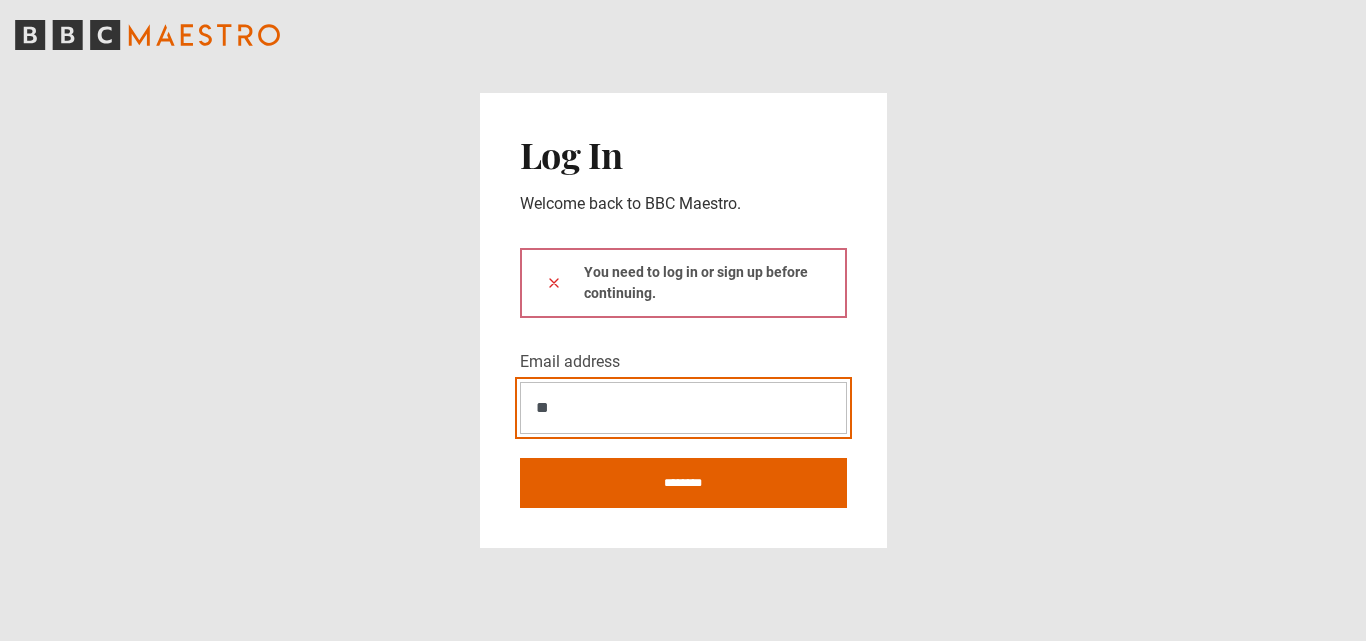 type on "**********" 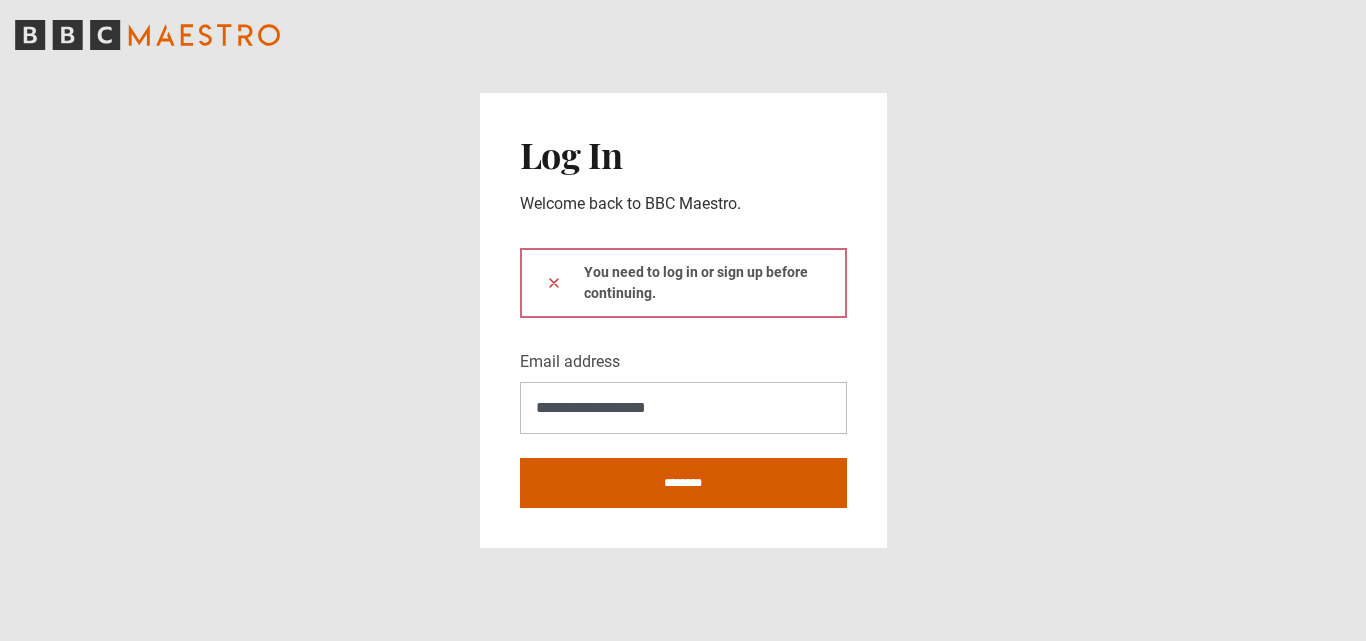 click on "********" at bounding box center (683, 483) 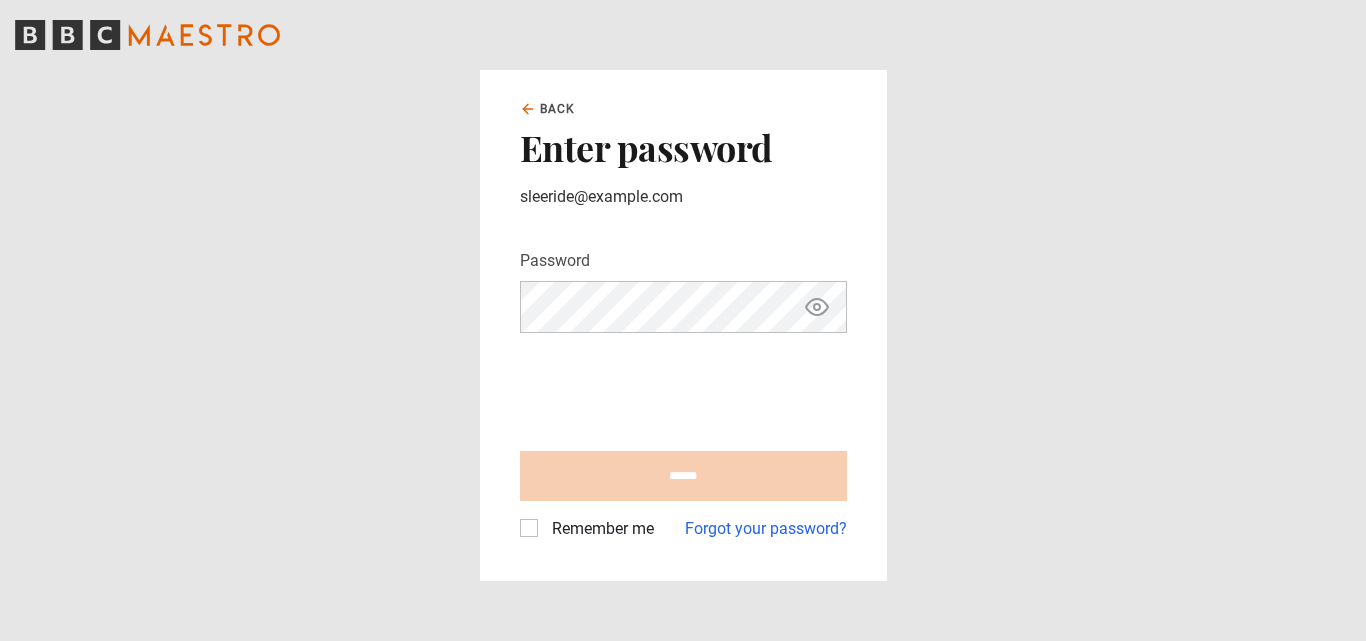 scroll, scrollTop: 0, scrollLeft: 0, axis: both 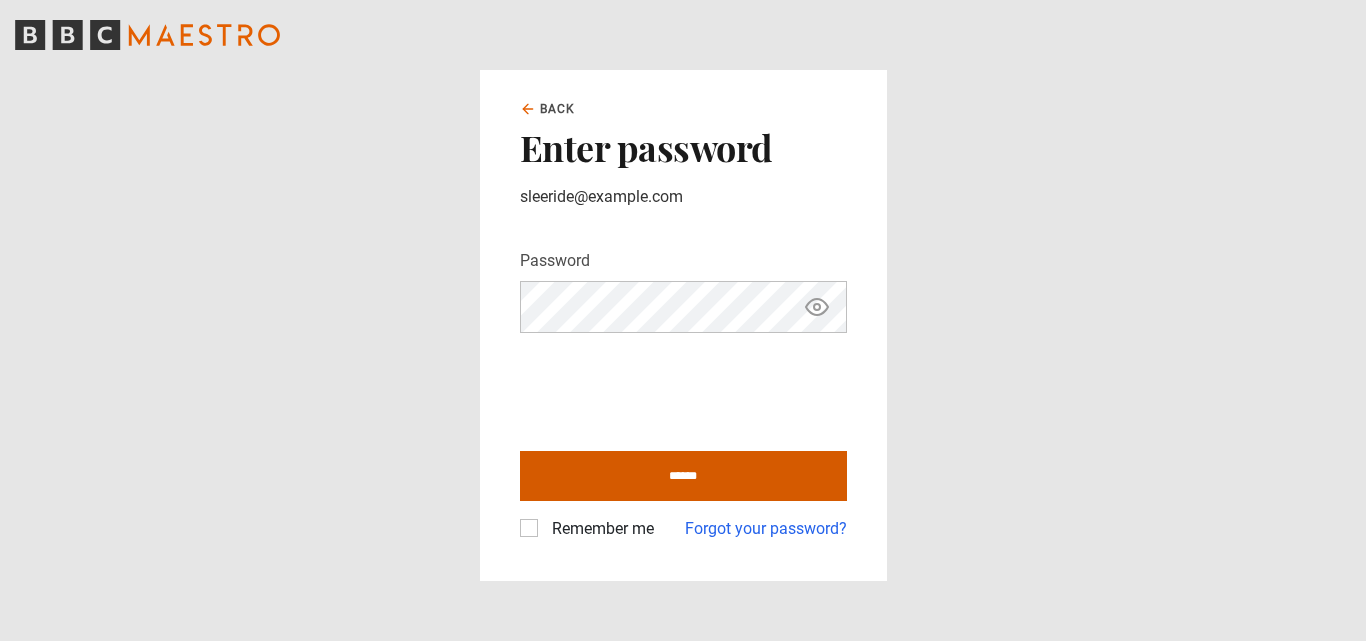 click on "******" at bounding box center [683, 476] 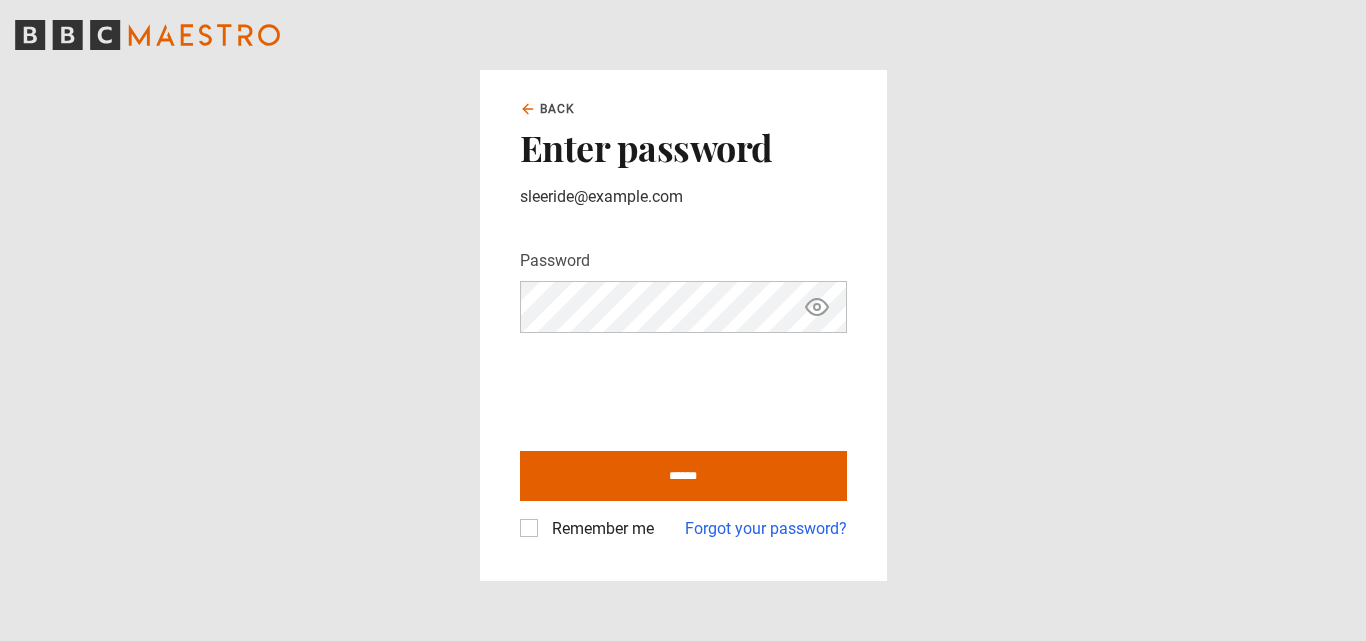 type on "**********" 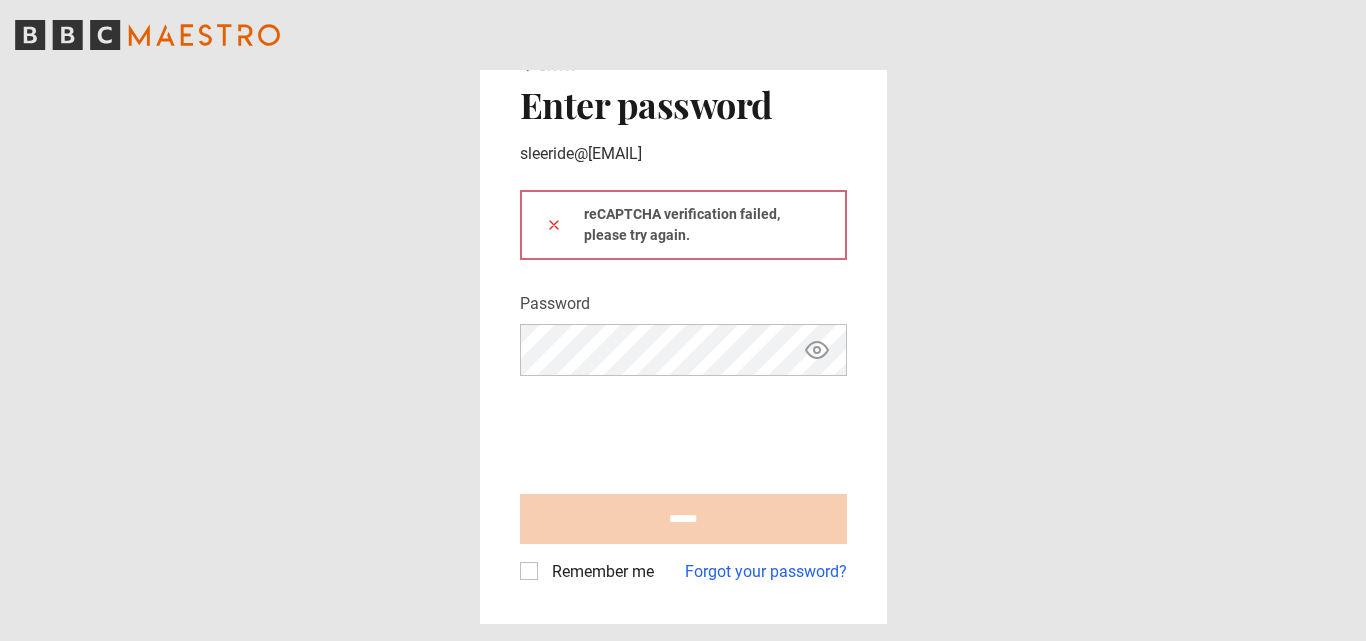 scroll, scrollTop: 0, scrollLeft: 0, axis: both 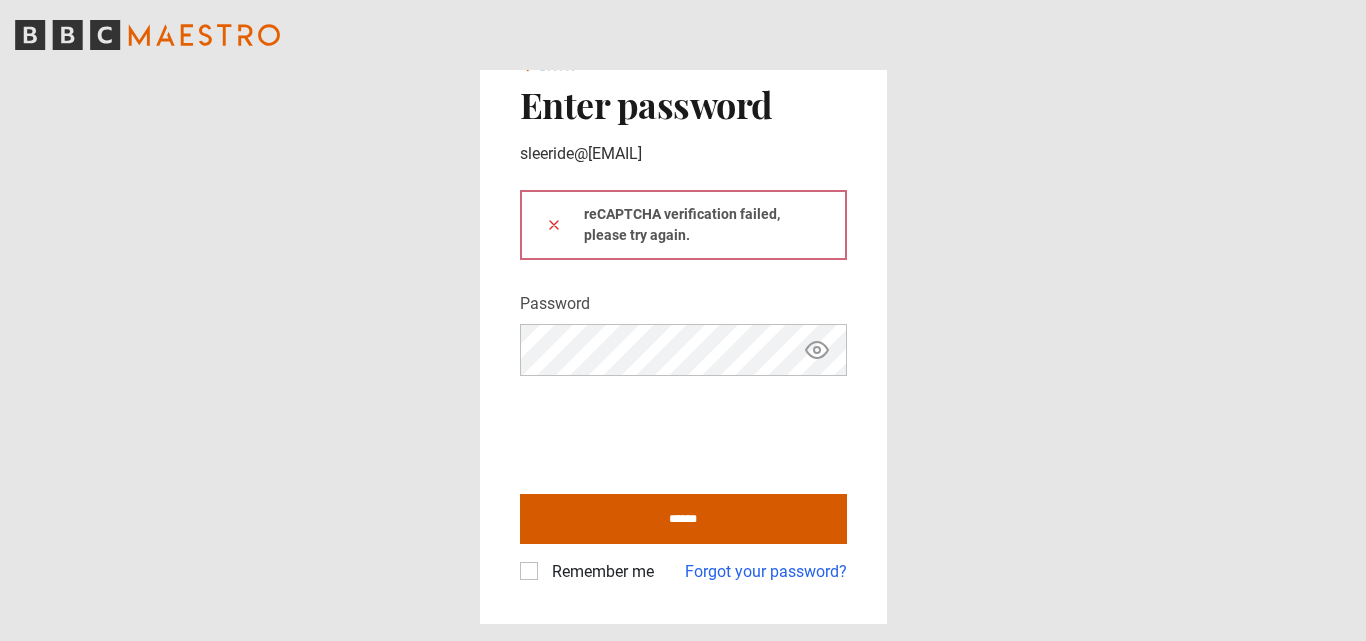 click on "******" at bounding box center (683, 519) 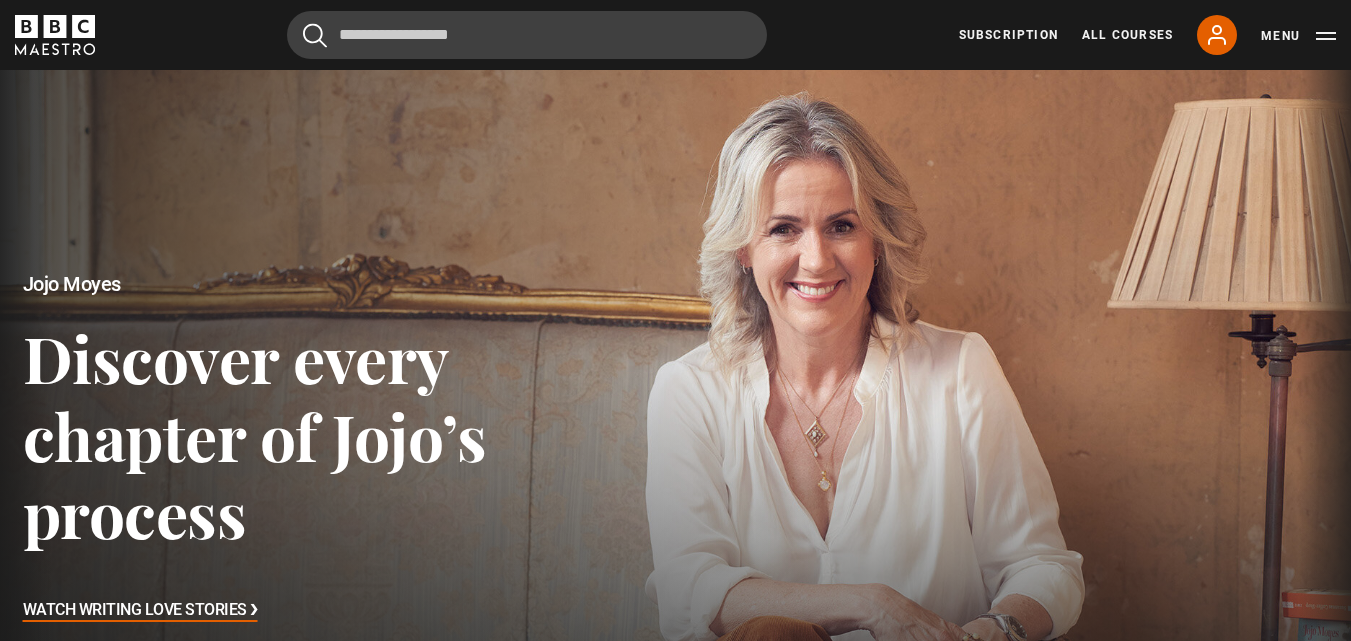 scroll, scrollTop: 0, scrollLeft: 0, axis: both 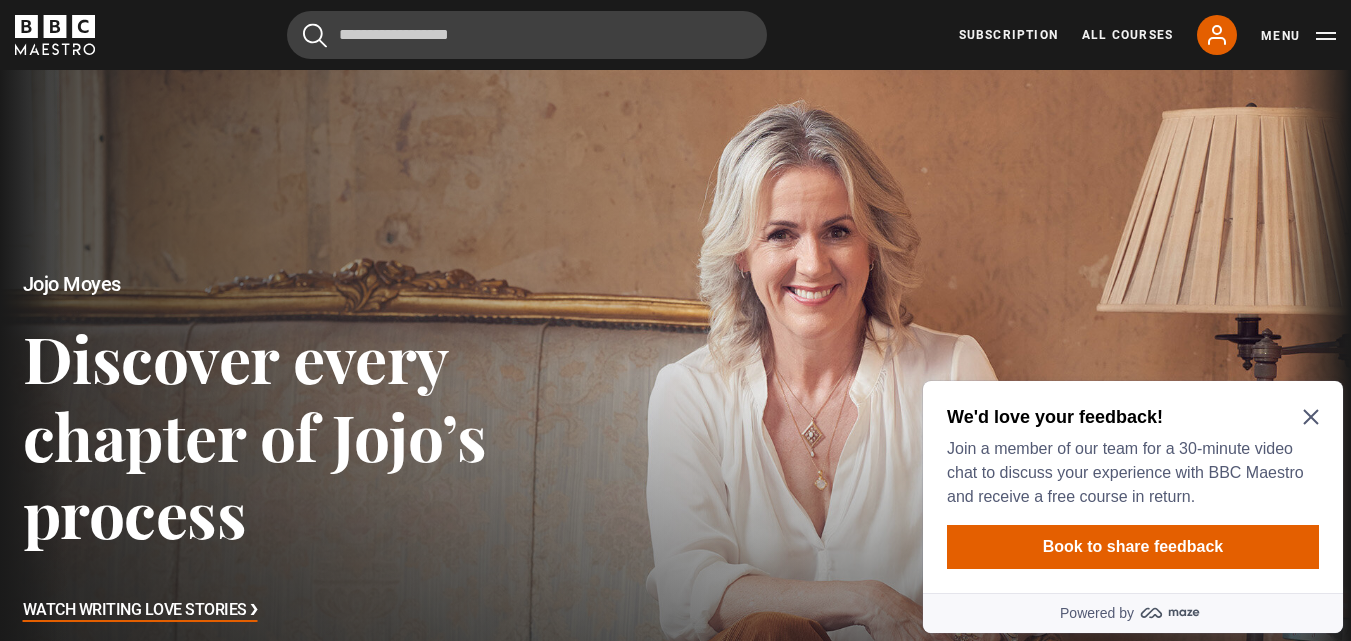 click 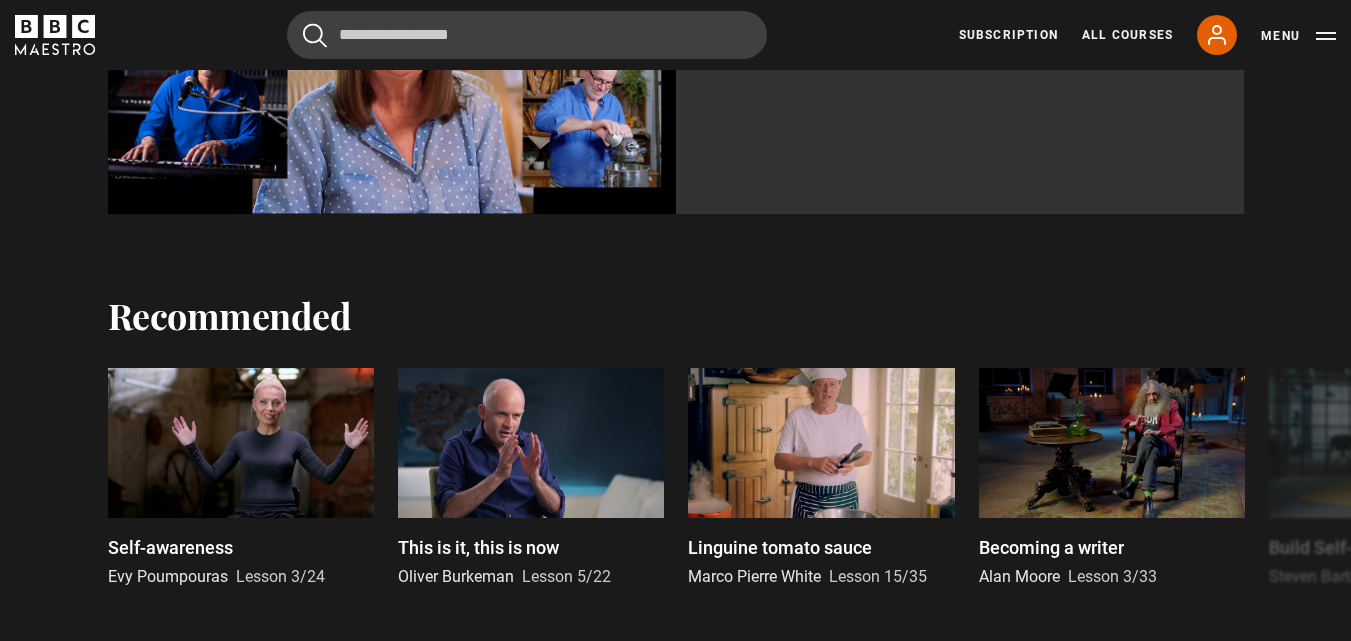 scroll, scrollTop: 2146, scrollLeft: 0, axis: vertical 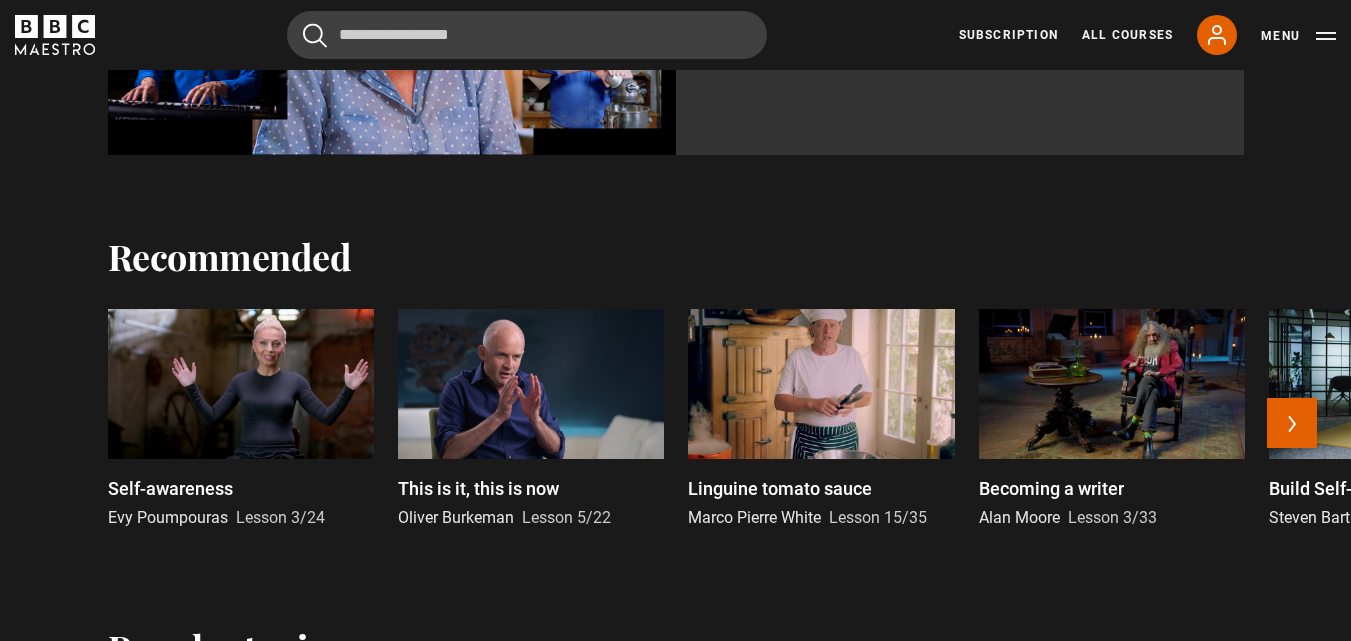 click at bounding box center [531, 384] 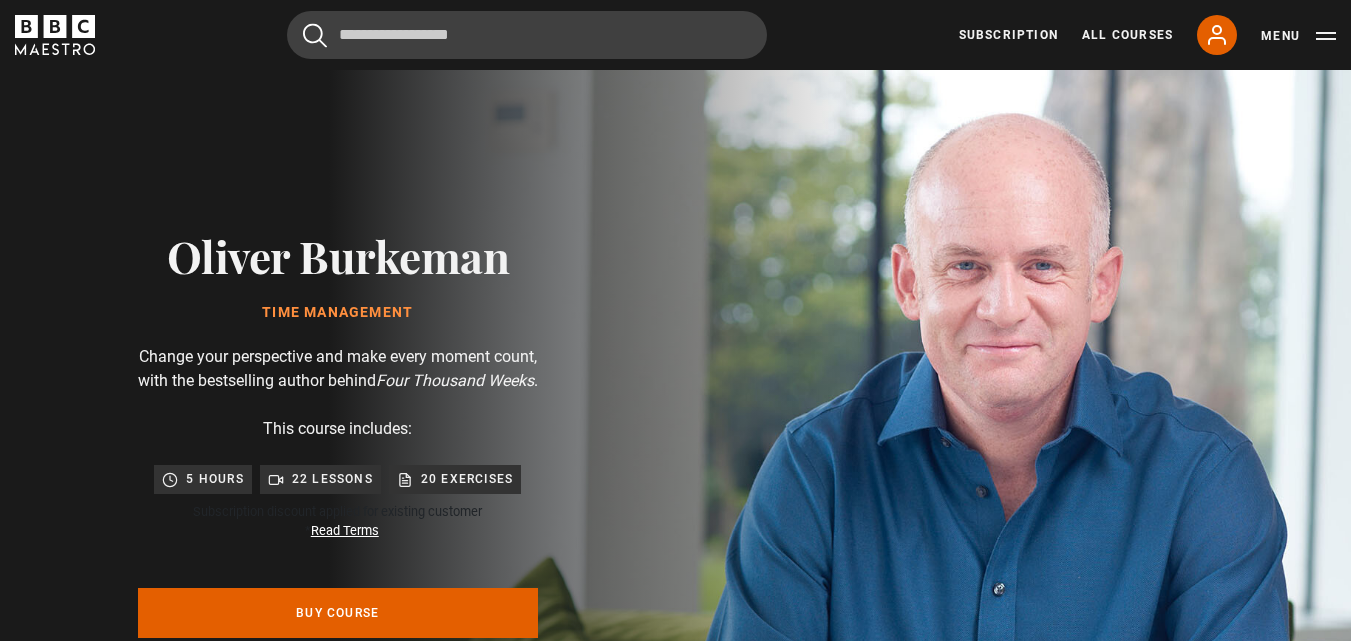 scroll, scrollTop: 0, scrollLeft: 0, axis: both 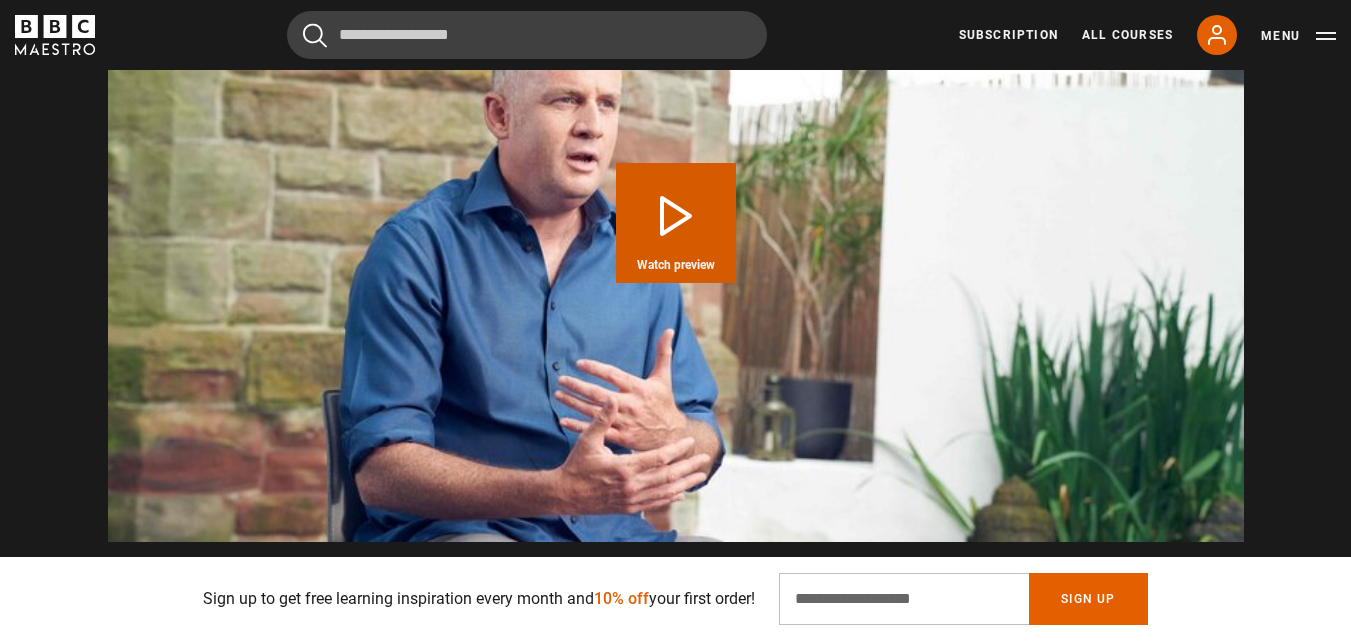 click on "Play Course overview for Time Management with Oliver Burkeman Watch preview" at bounding box center [676, 223] 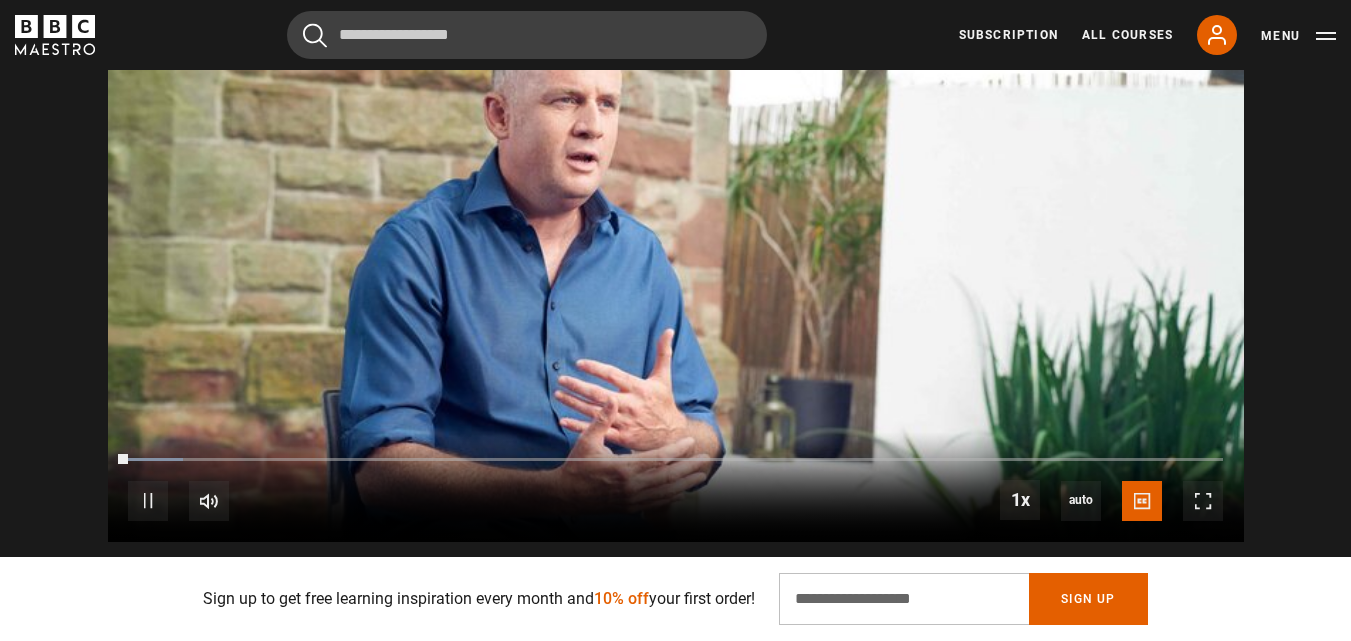 scroll, scrollTop: 2101, scrollLeft: 0, axis: vertical 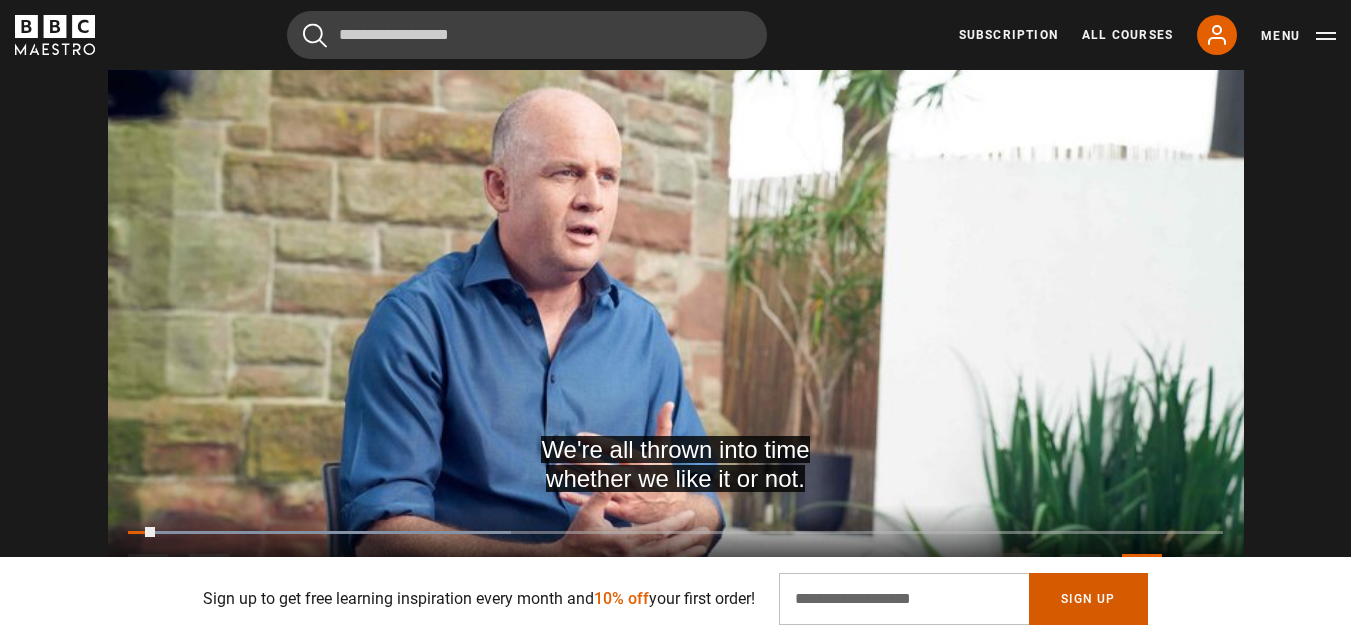 click on "Sign Up" at bounding box center (1088, 599) 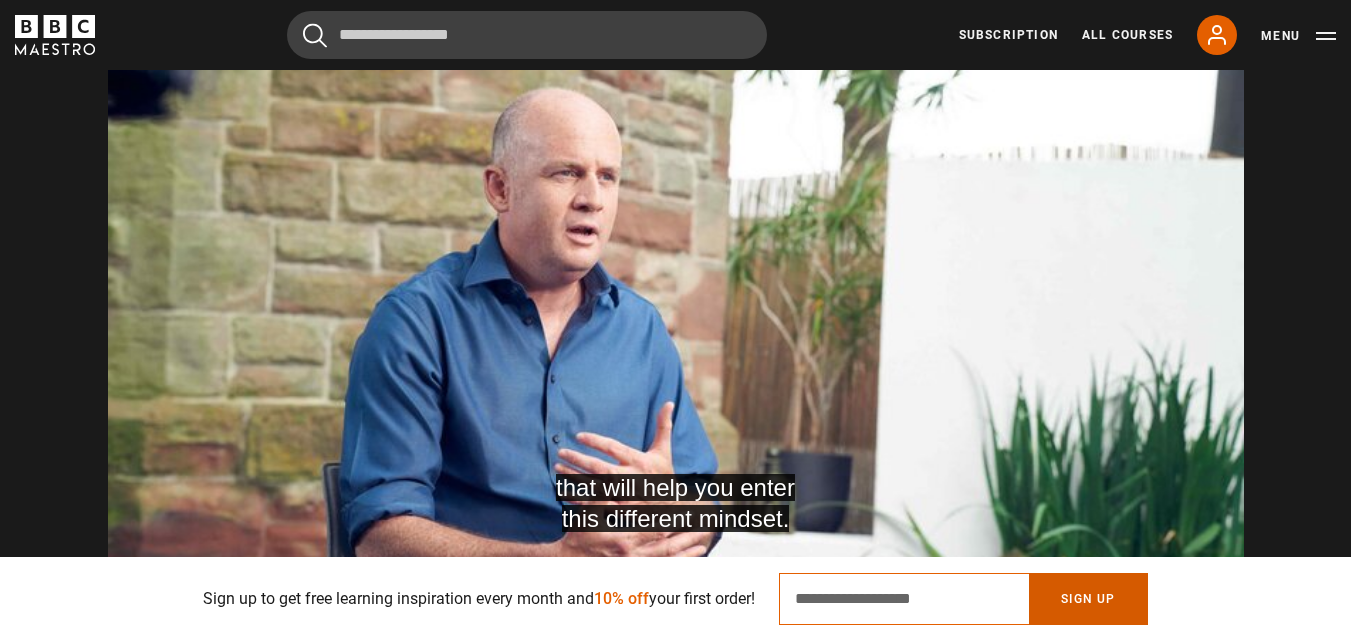 scroll, scrollTop: 0, scrollLeft: 524, axis: horizontal 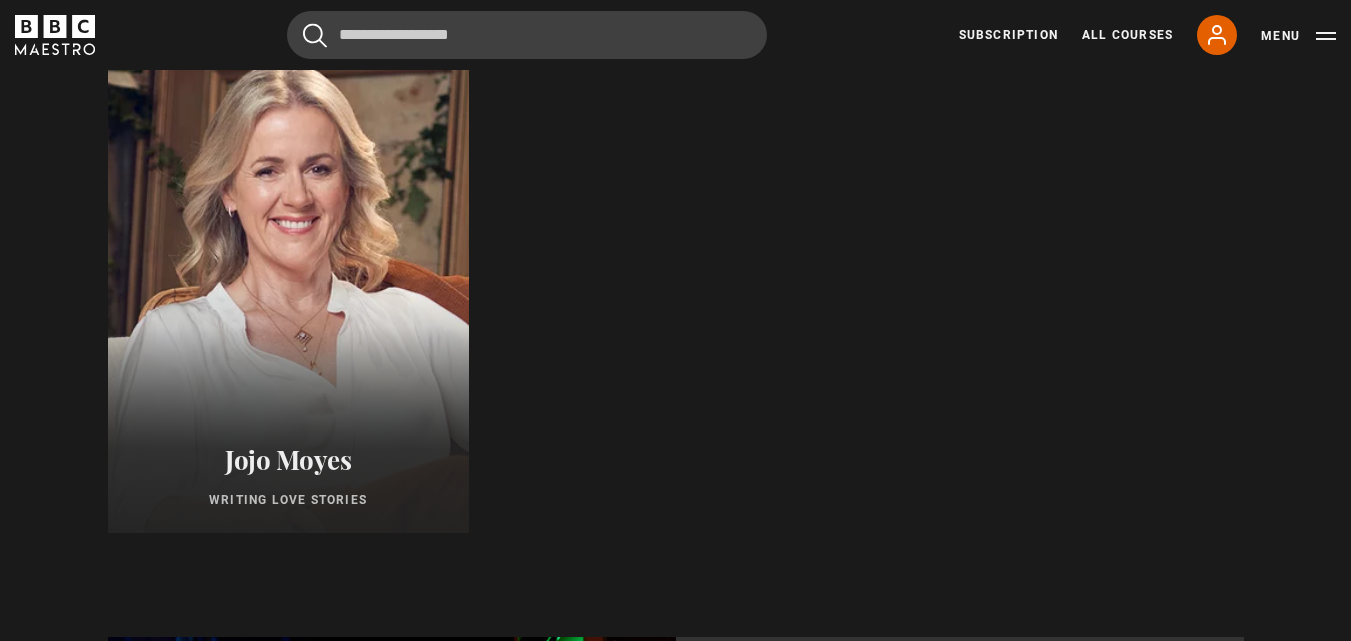 click at bounding box center [287, 293] 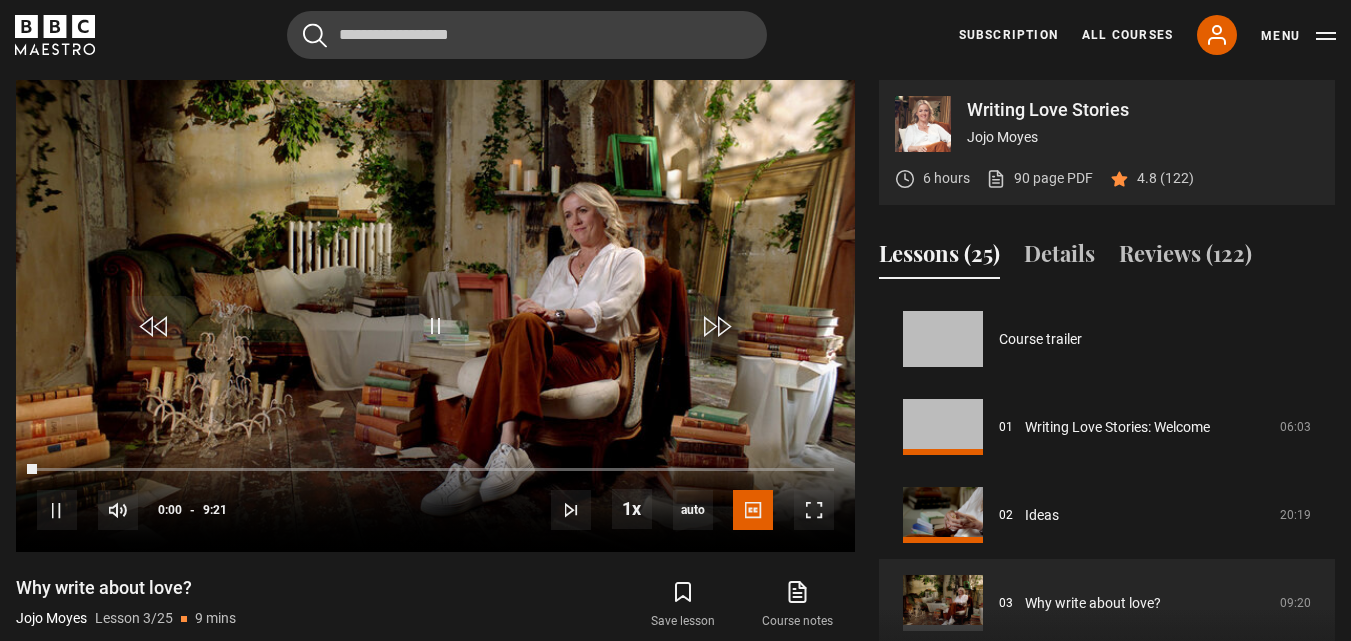 scroll, scrollTop: 870, scrollLeft: 0, axis: vertical 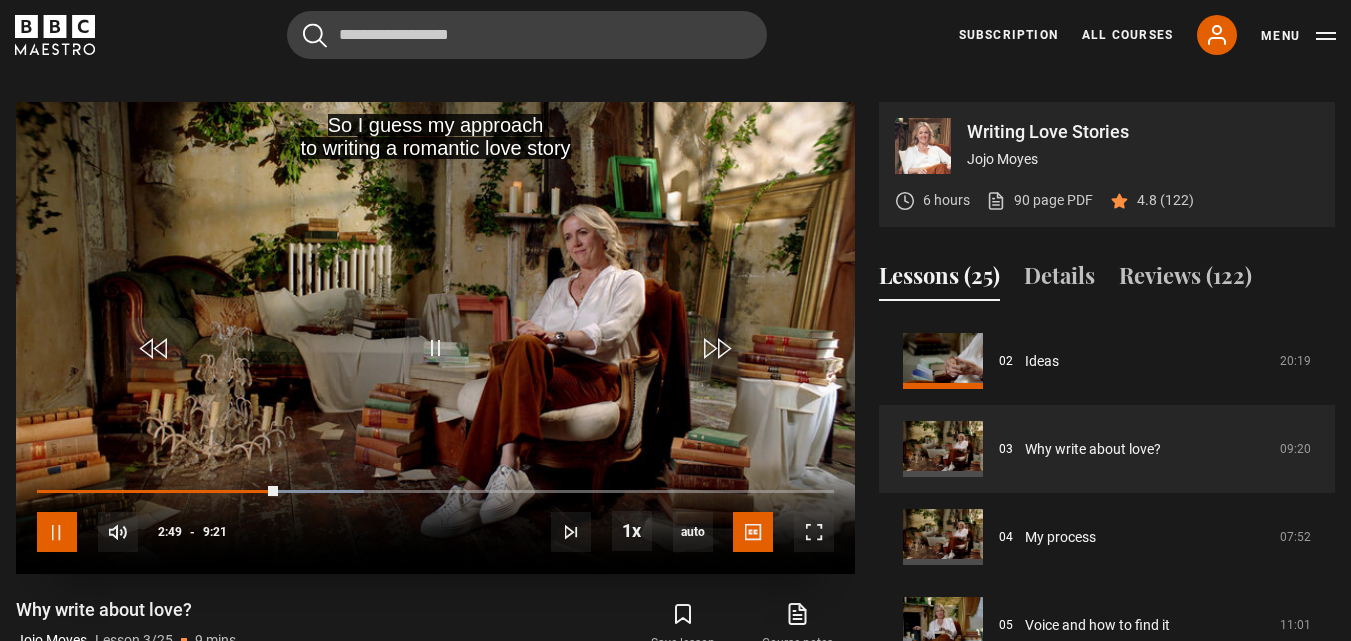 click at bounding box center [57, 532] 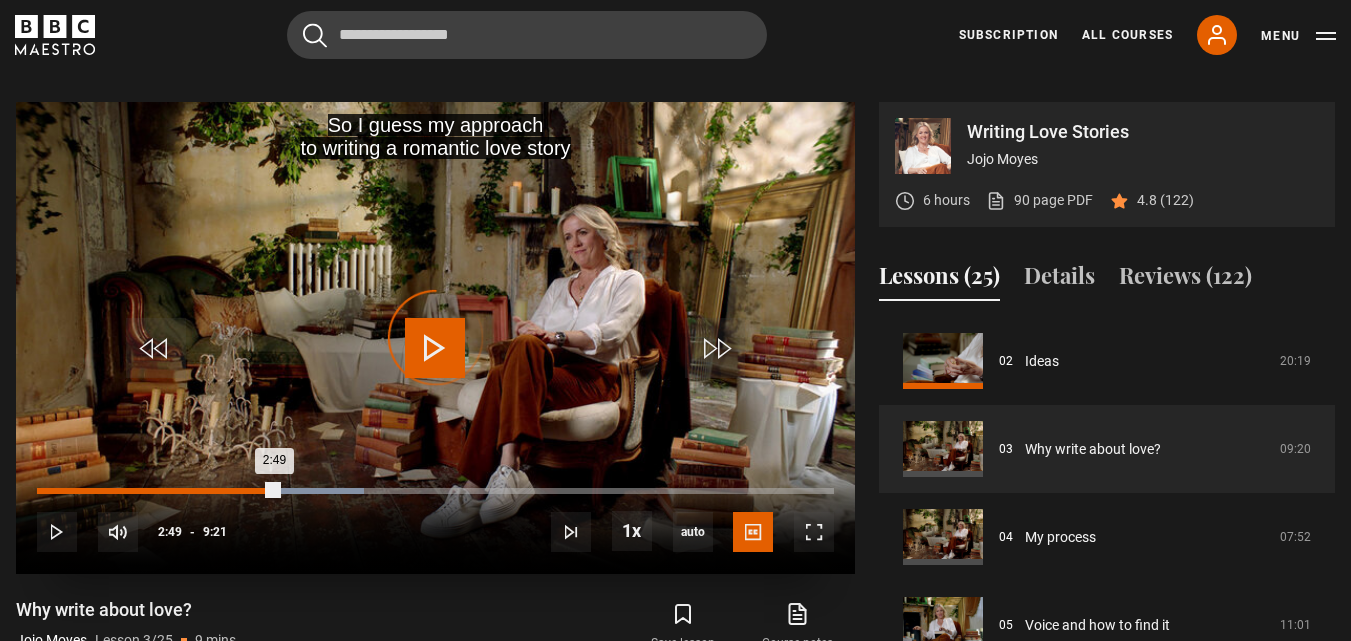 click on "0:07" at bounding box center [48, 491] 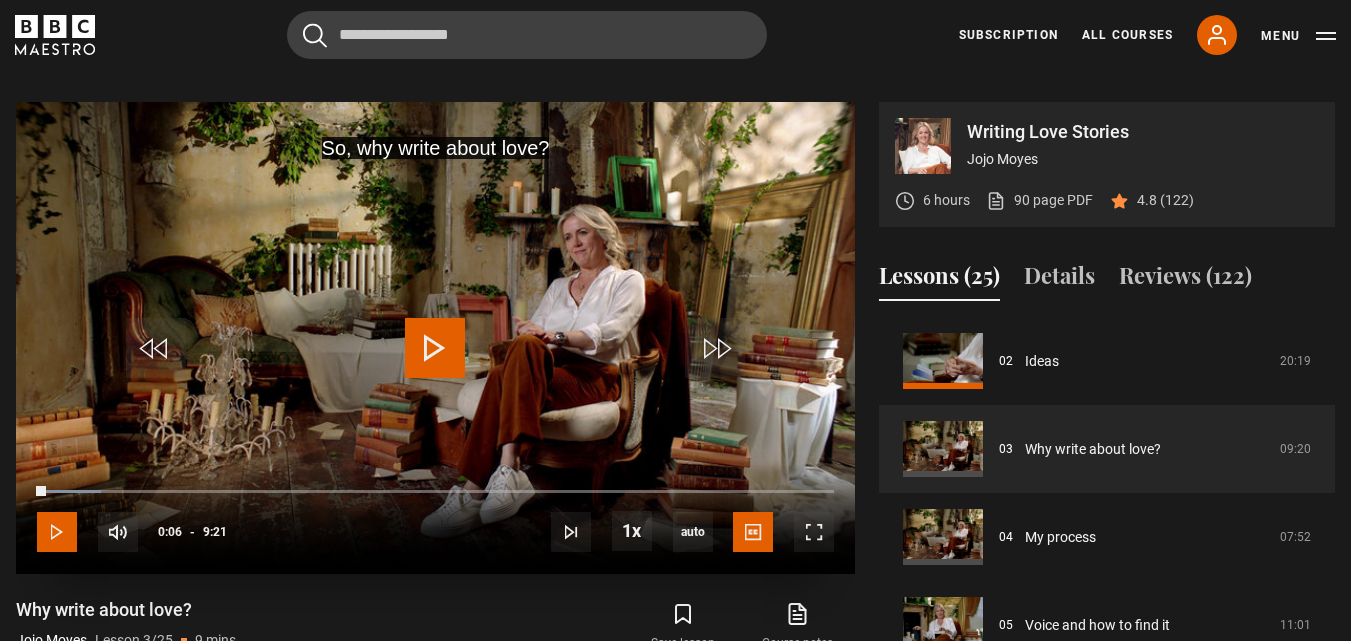 click at bounding box center [57, 532] 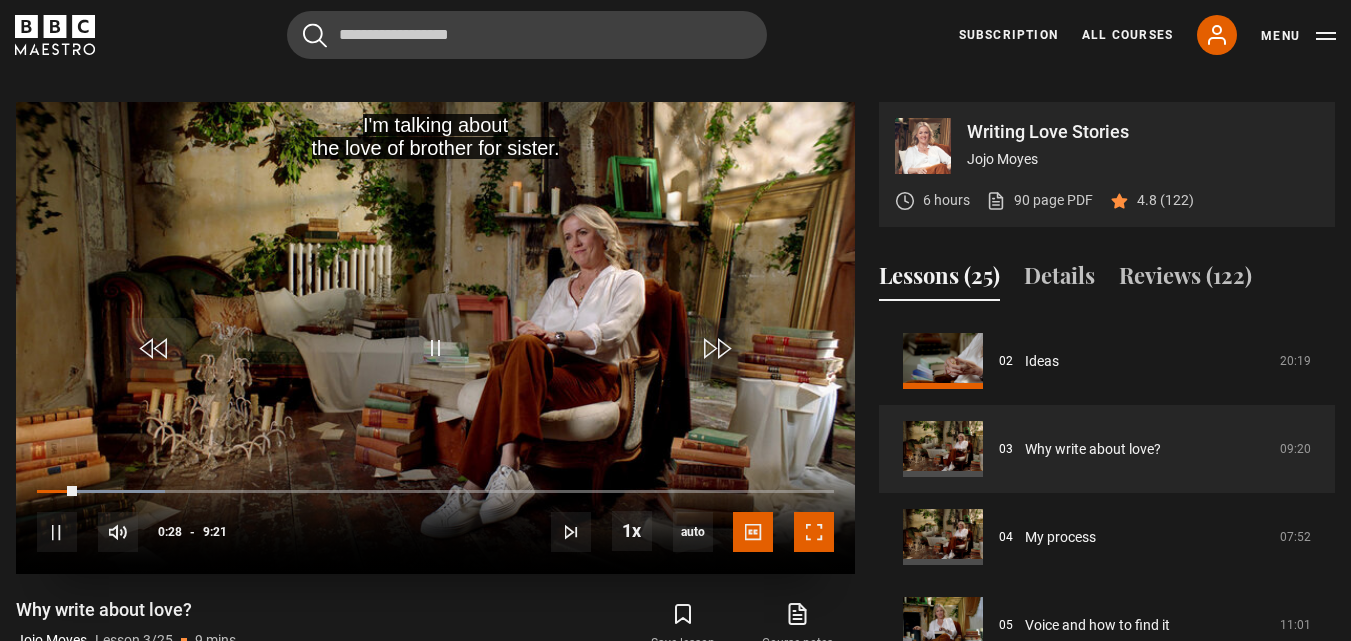 click at bounding box center (814, 532) 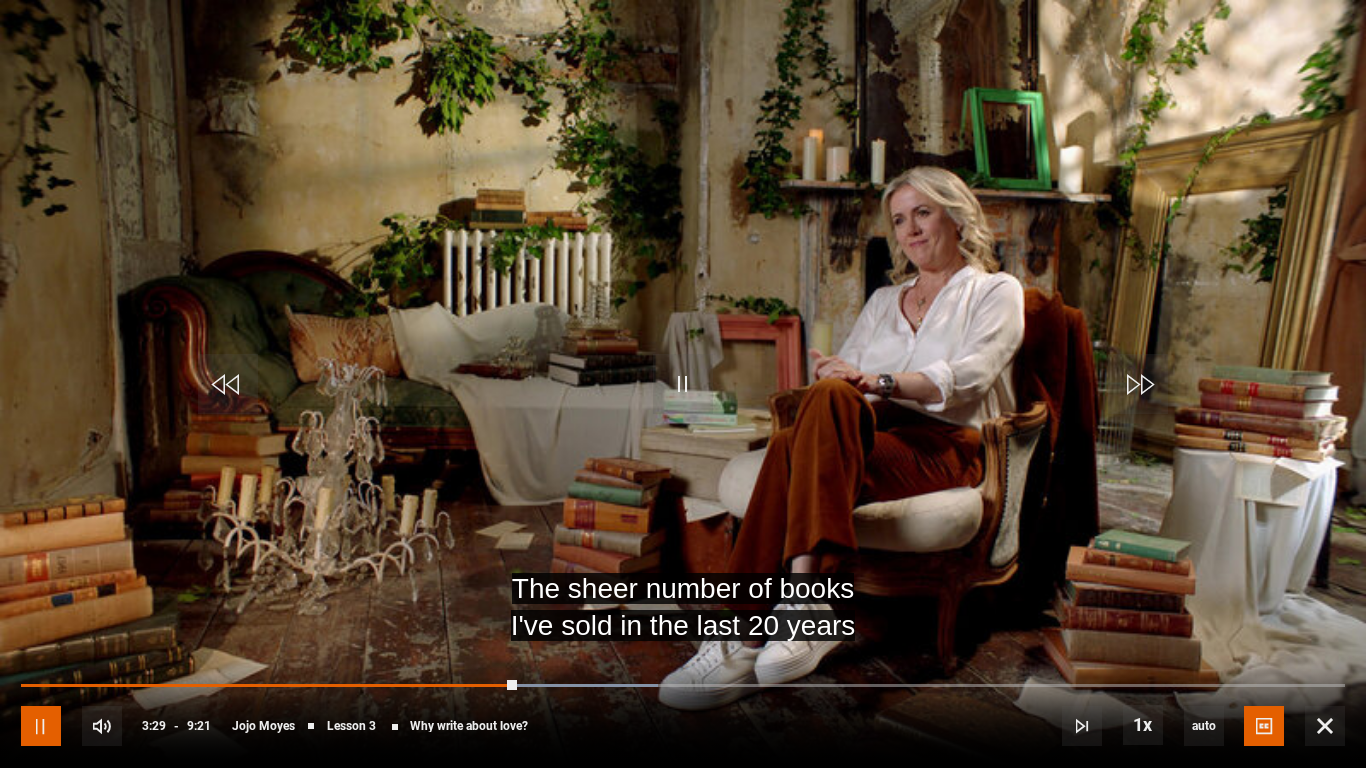 click at bounding box center [41, 726] 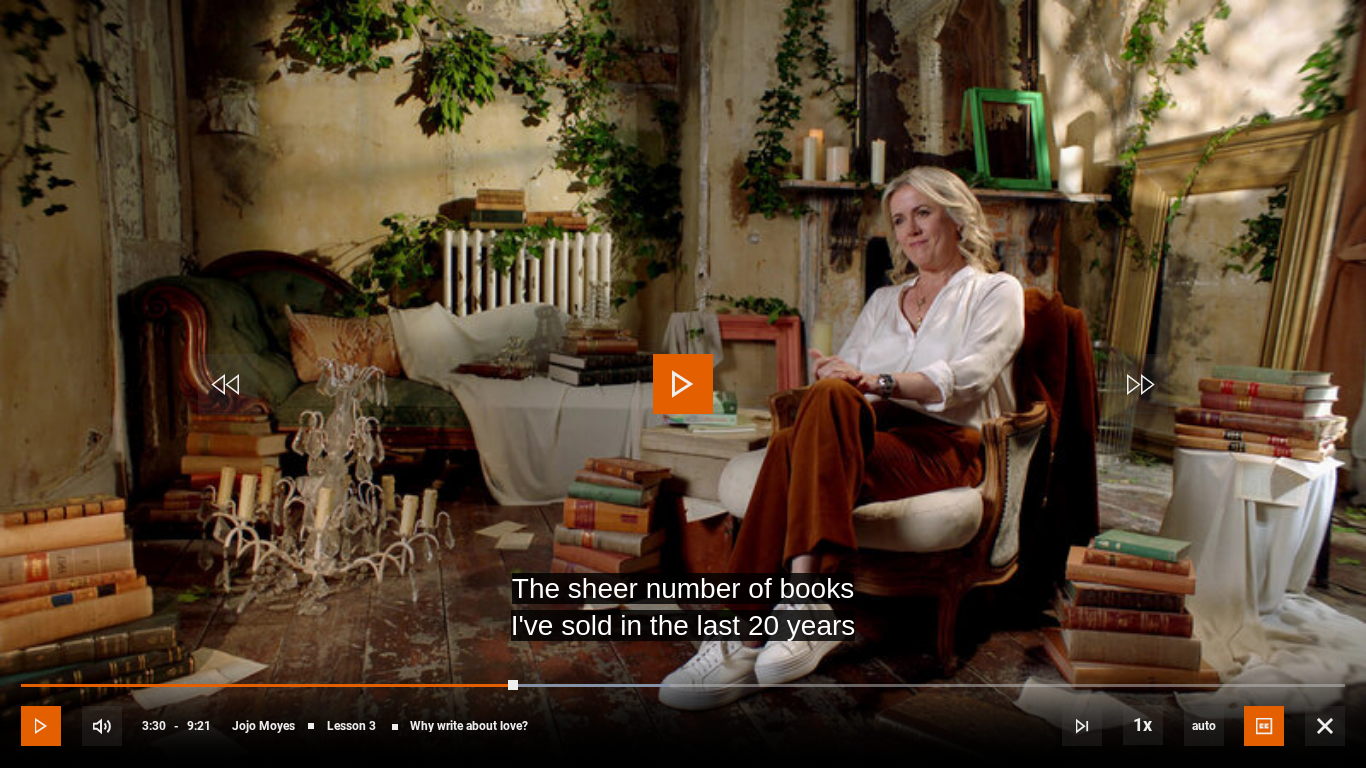 click at bounding box center [41, 726] 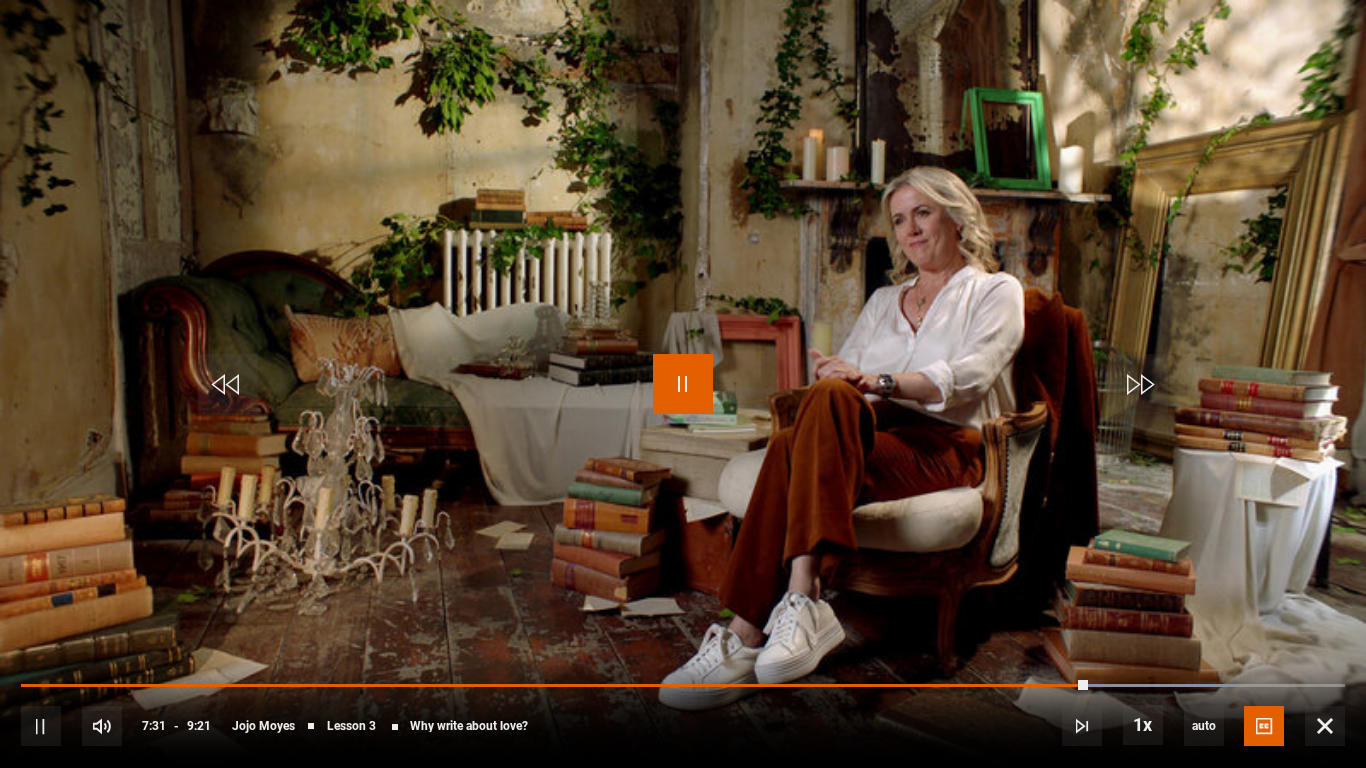 click at bounding box center [683, 384] 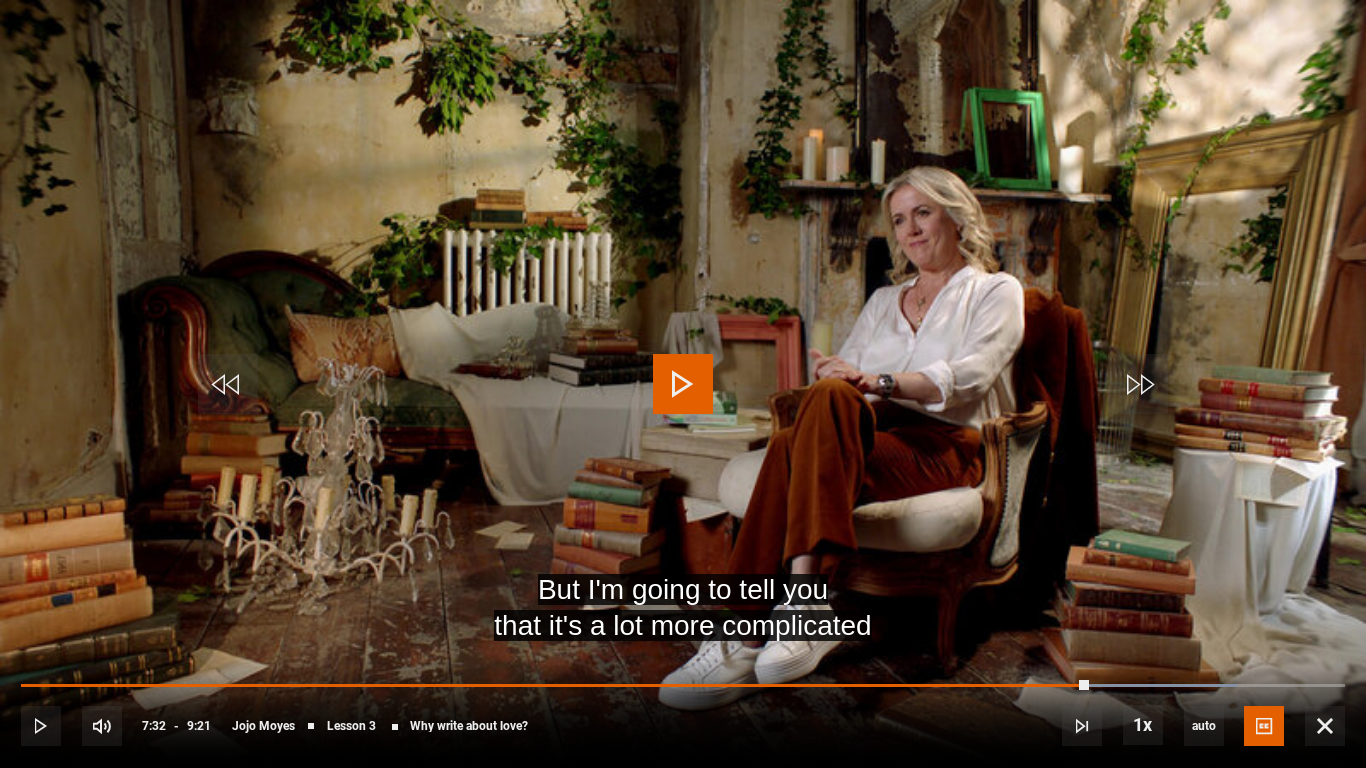click at bounding box center [683, 384] 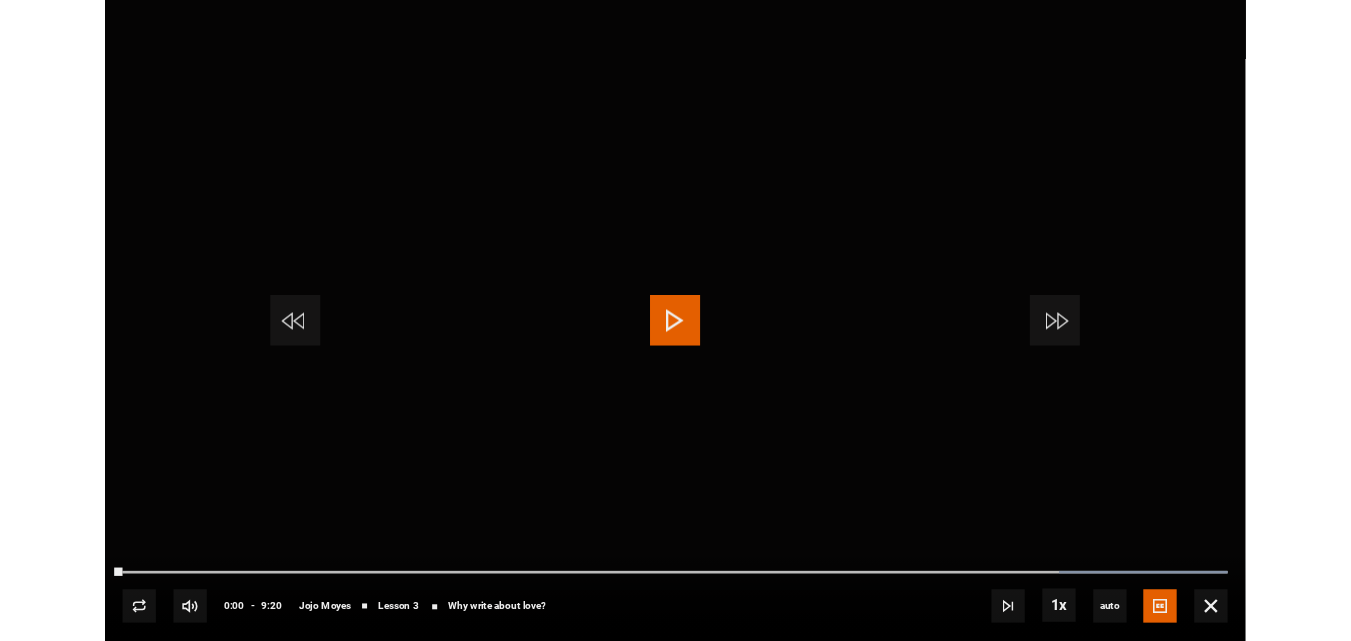 scroll, scrollTop: 933, scrollLeft: 0, axis: vertical 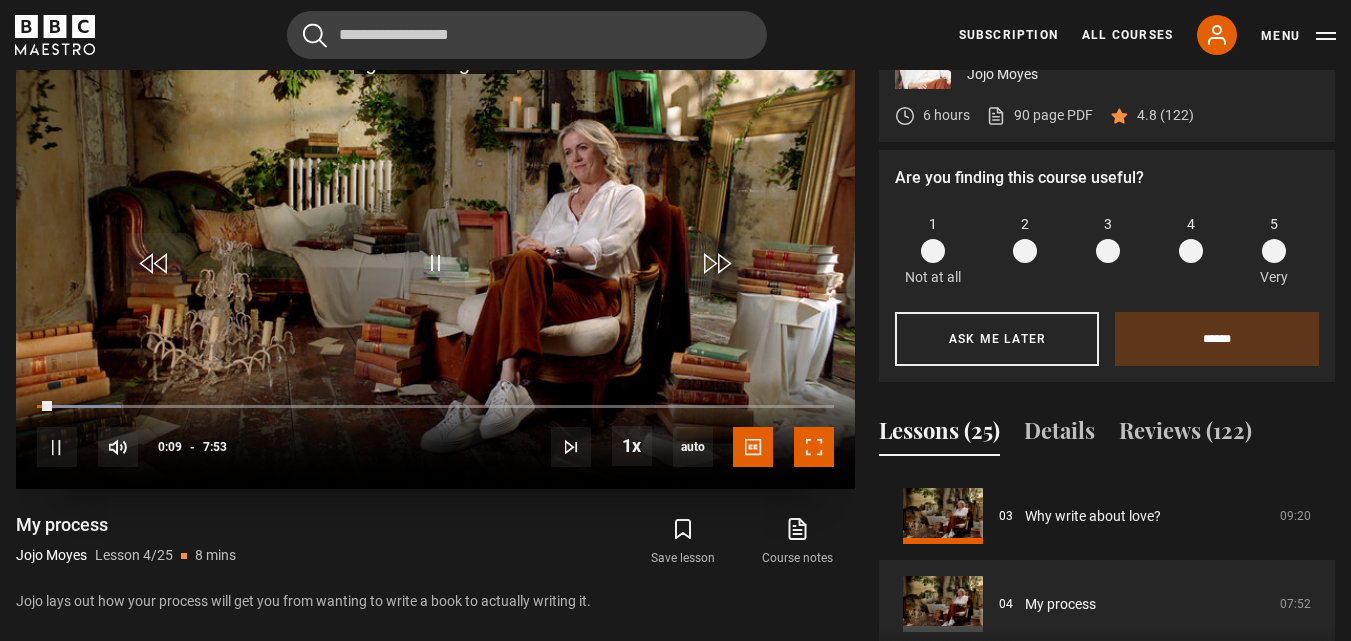 click at bounding box center [814, 447] 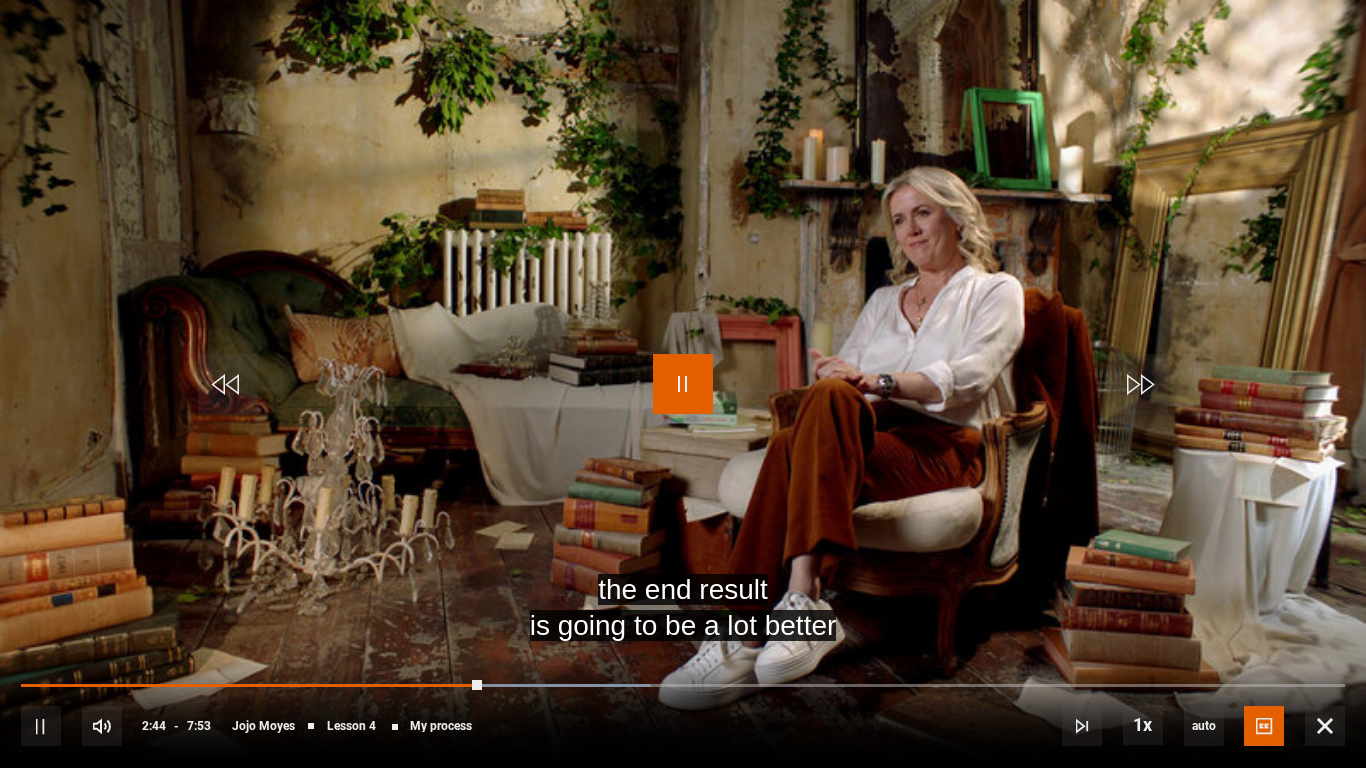 click at bounding box center (683, 384) 